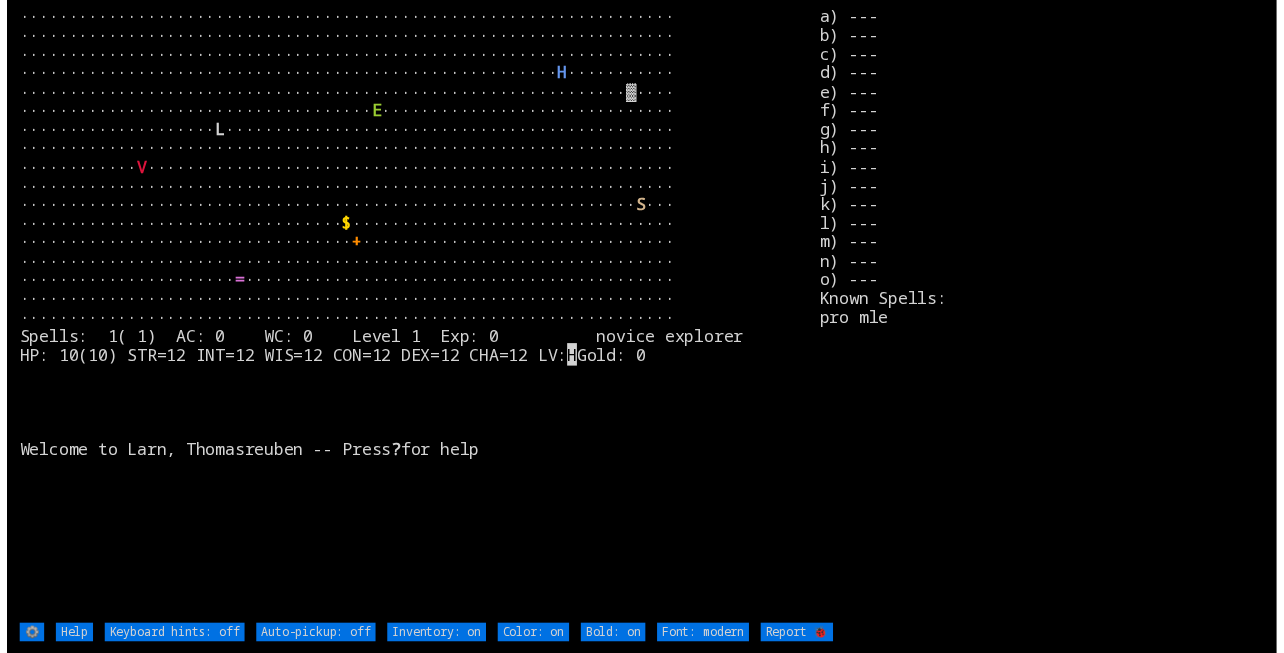 scroll, scrollTop: 0, scrollLeft: 0, axis: both 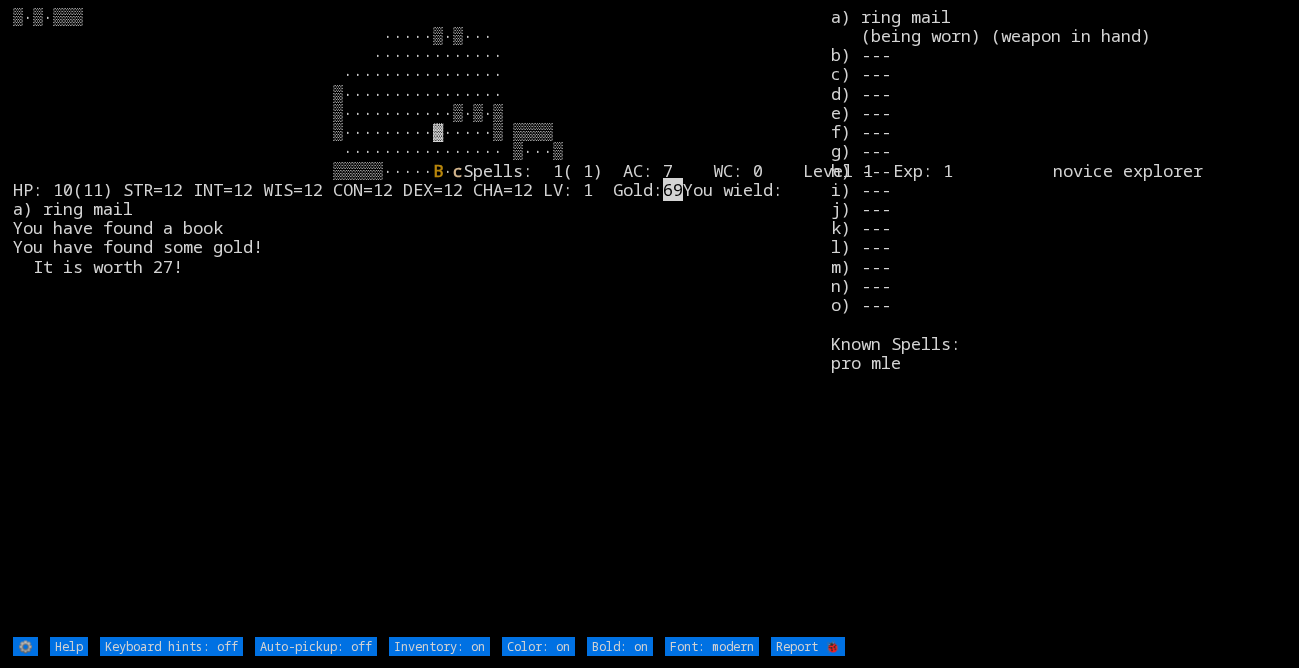 type on "Auto-pickup: on" 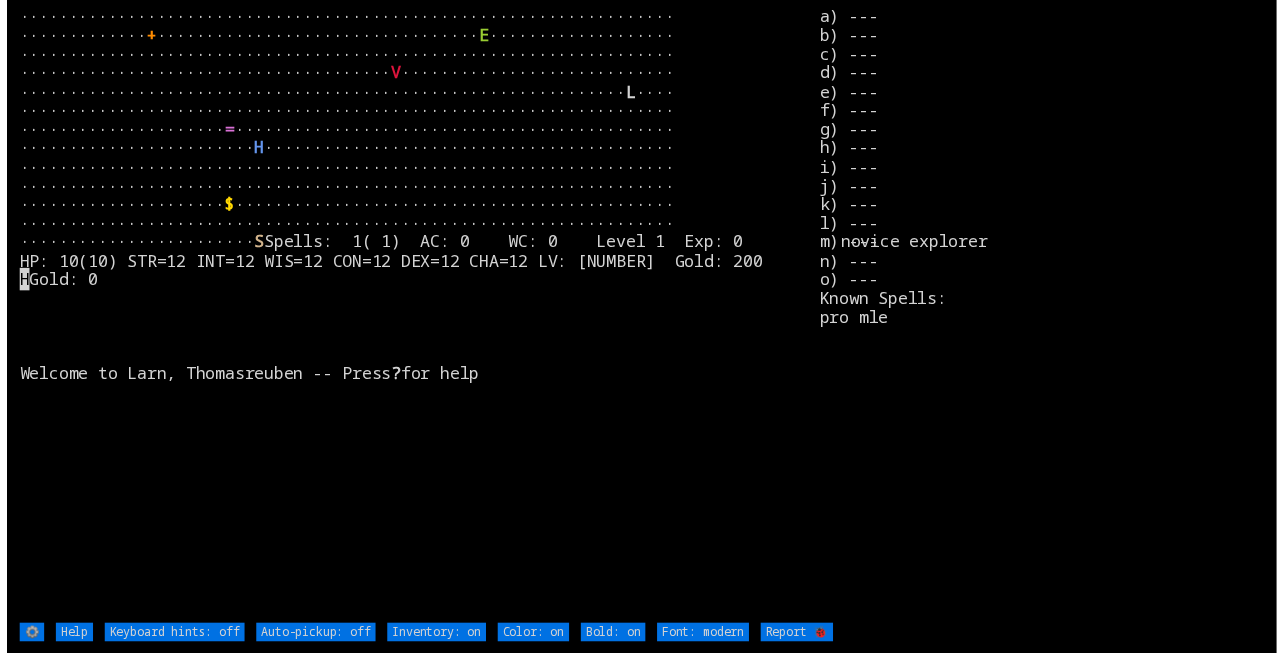 scroll, scrollTop: 0, scrollLeft: 0, axis: both 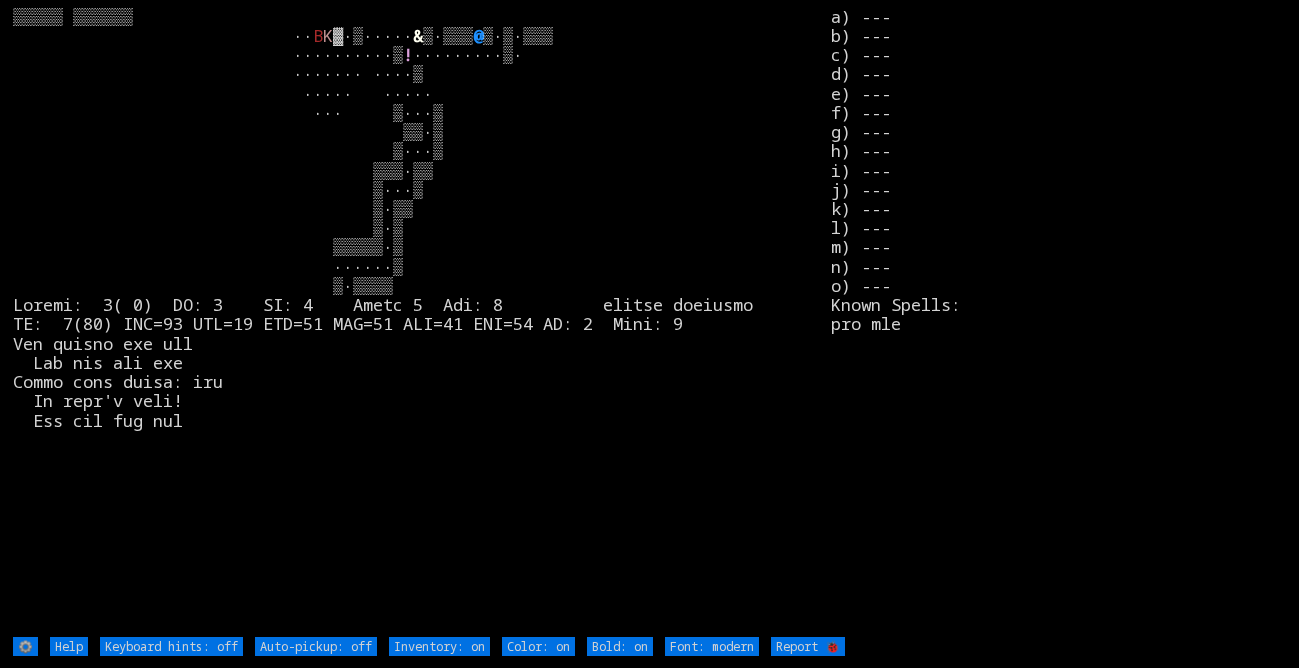 type on "Auto-pickup: on" 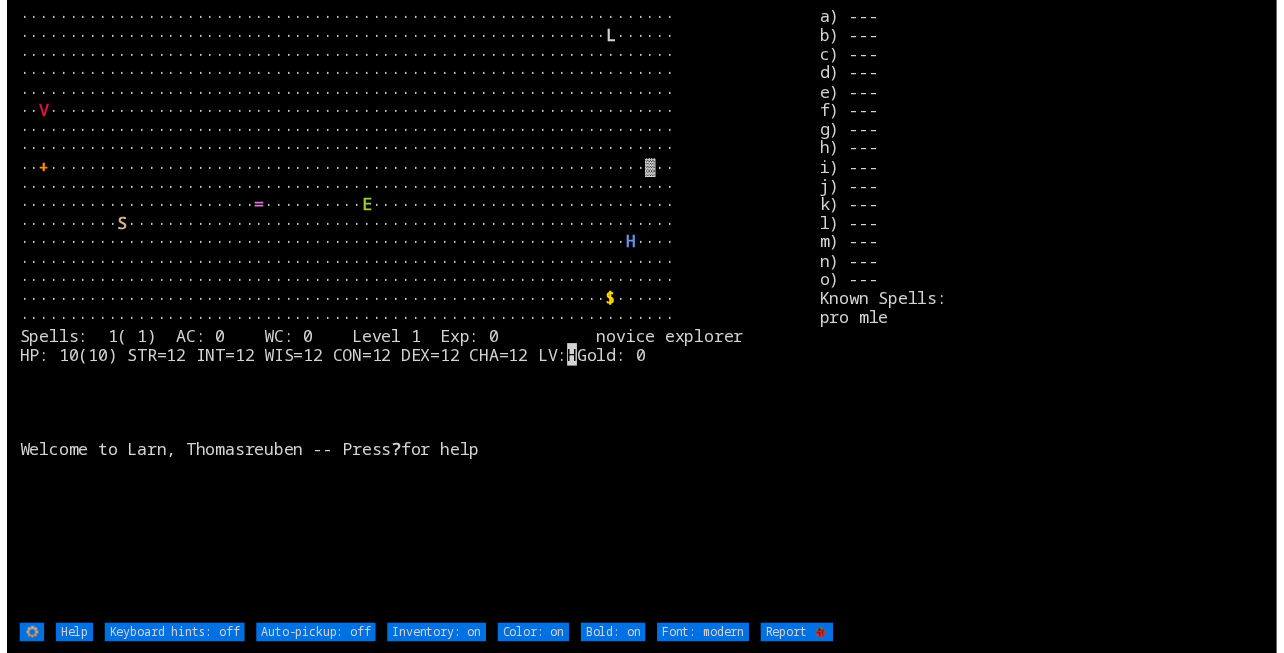 scroll, scrollTop: 0, scrollLeft: 0, axis: both 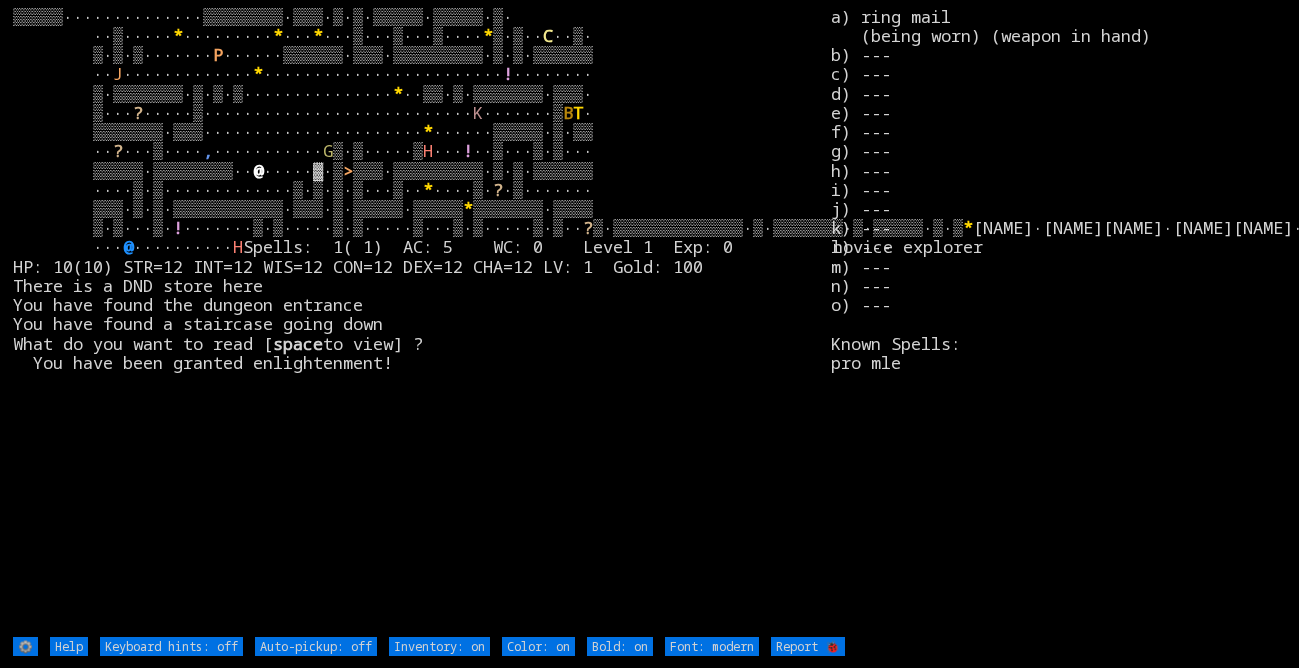 type on "Auto-pickup: on" 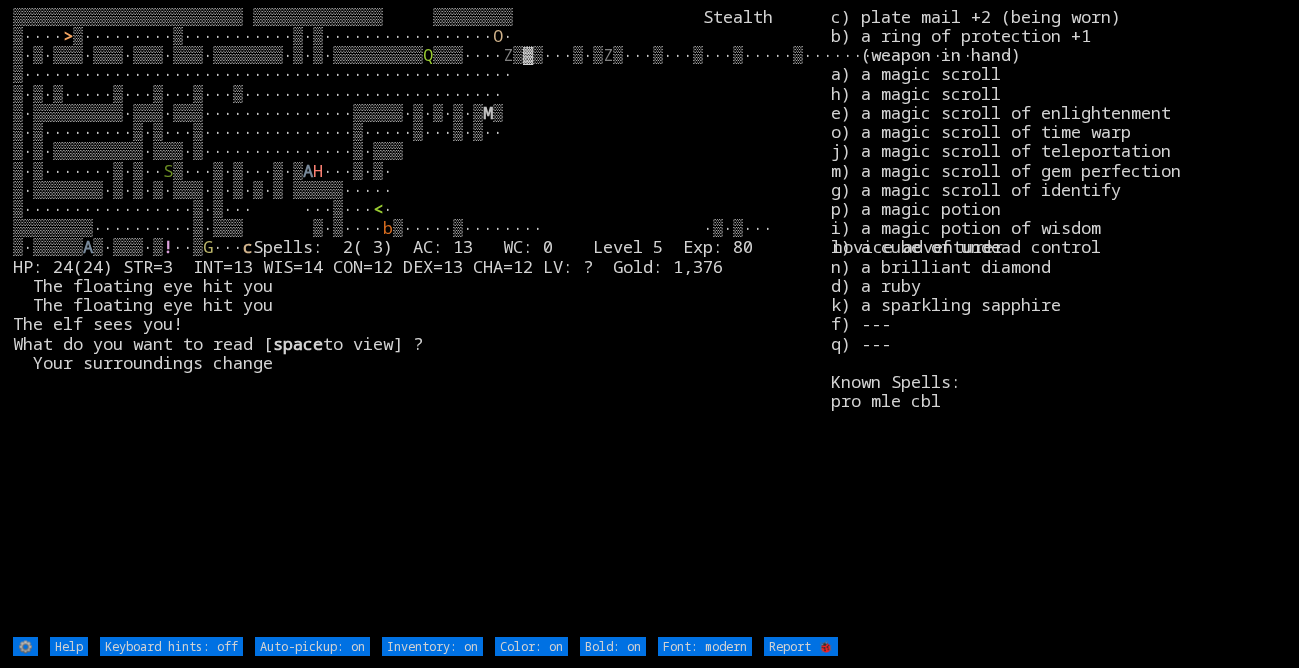 scroll, scrollTop: 0, scrollLeft: 0, axis: both 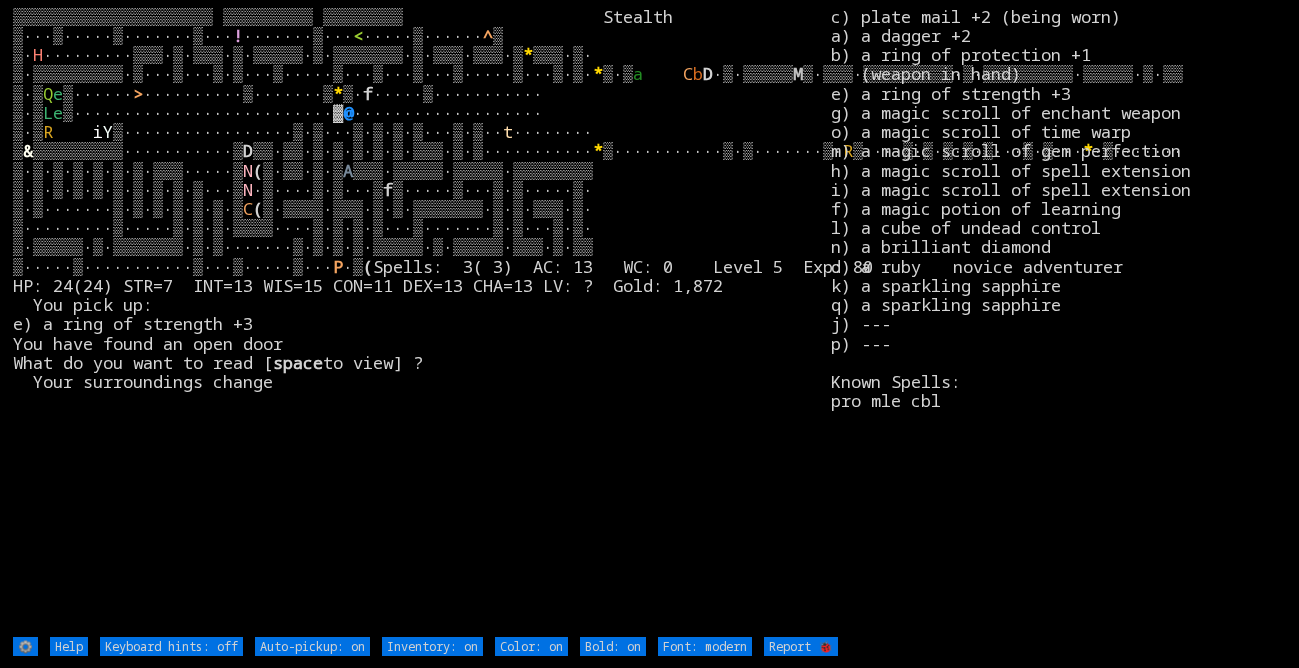 type on "Auto-pickup: off" 